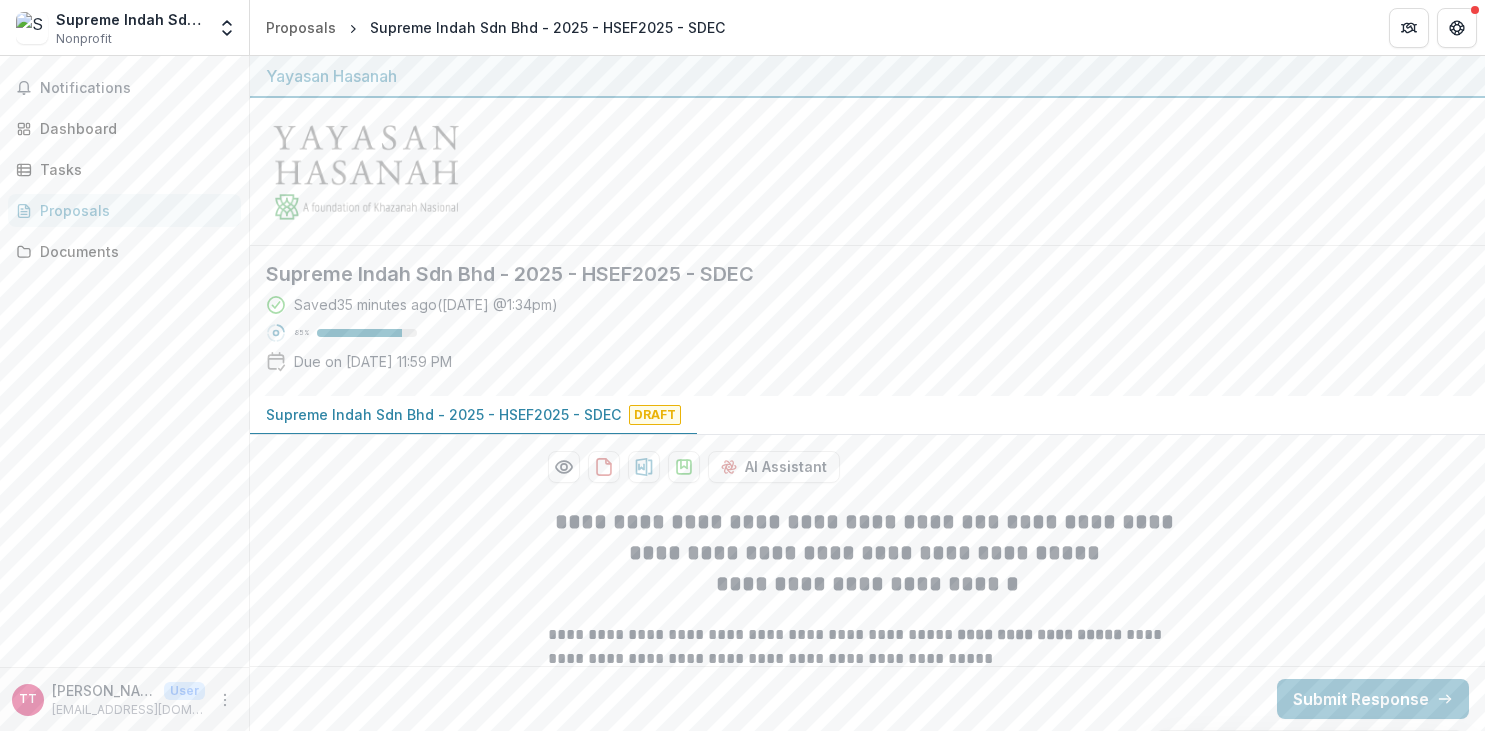 scroll, scrollTop: 0, scrollLeft: 0, axis: both 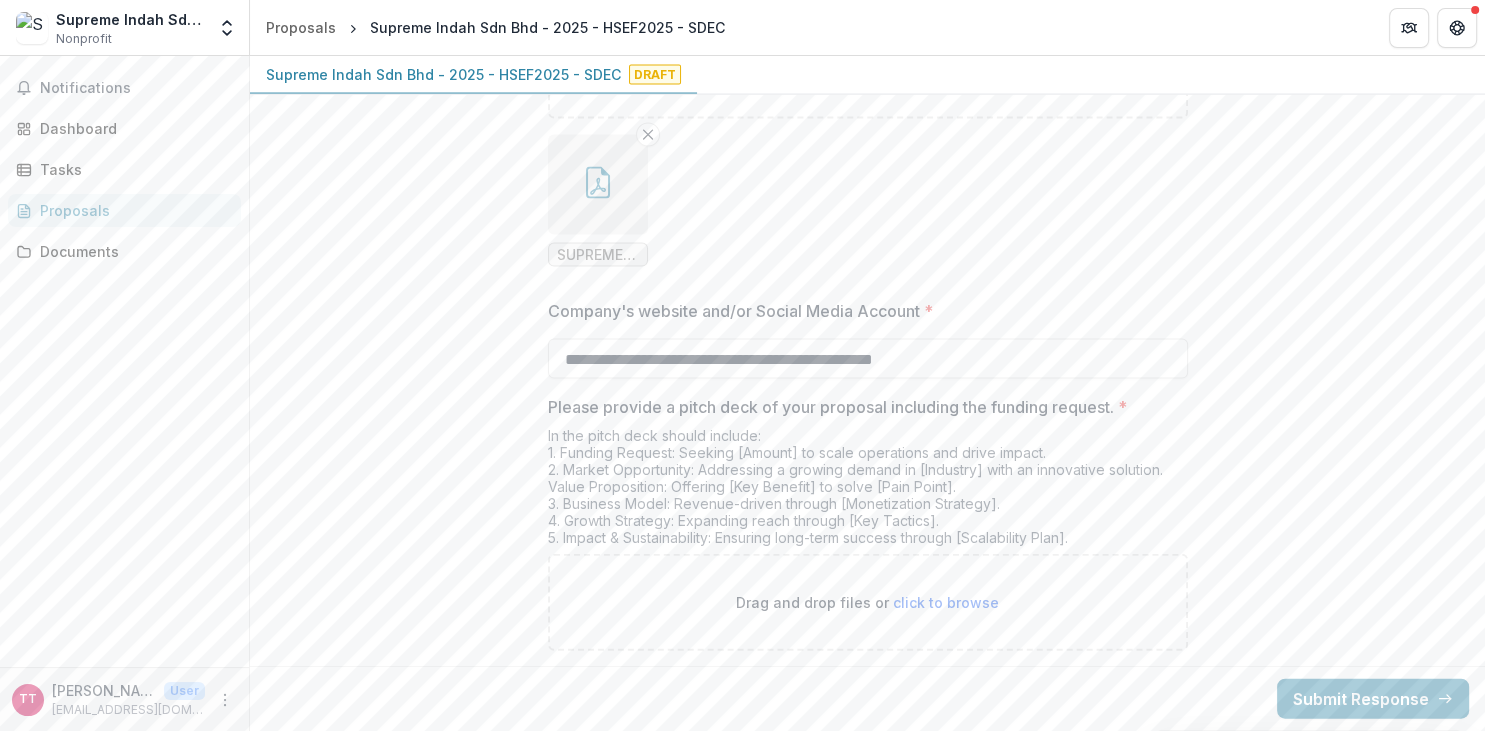 click on "click to browse" at bounding box center [946, 602] 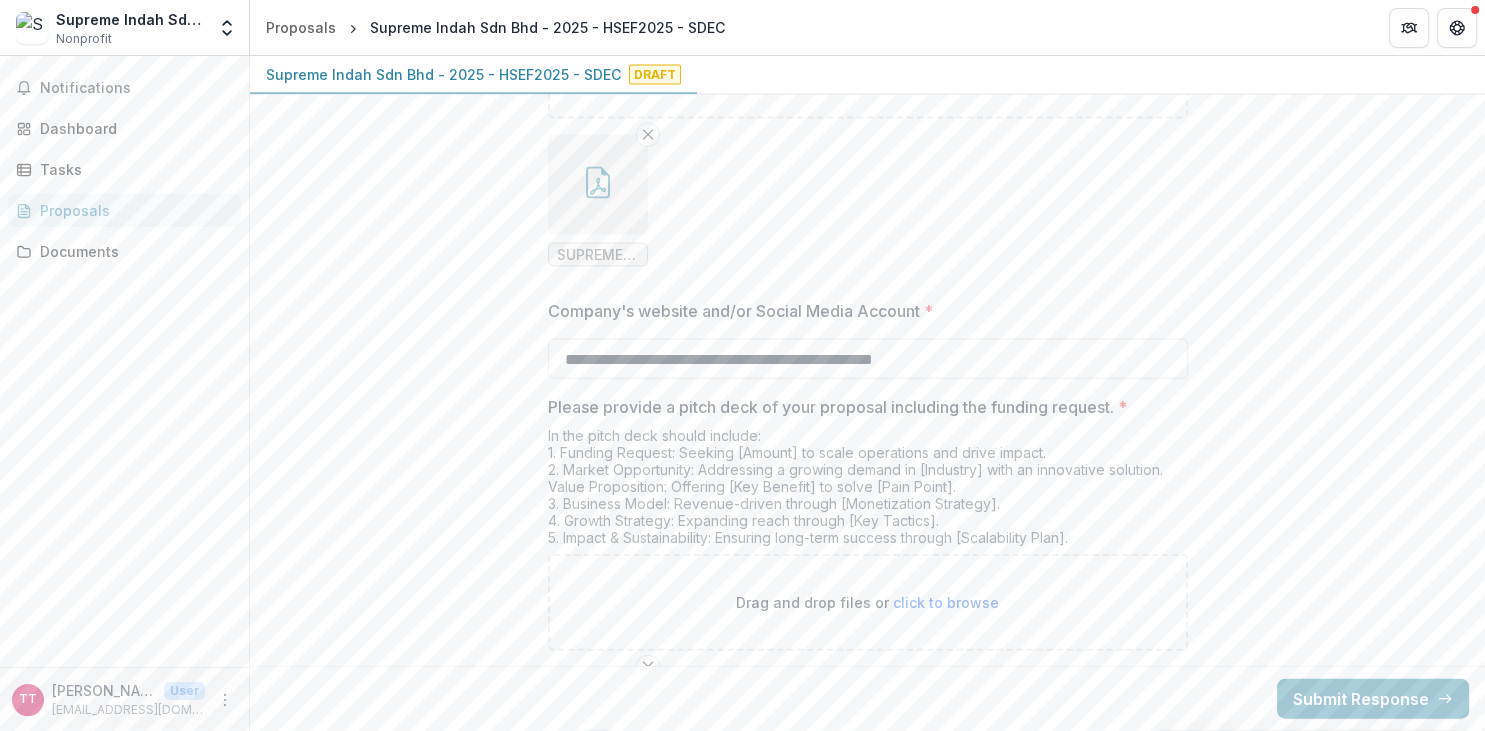 click on "**********" at bounding box center (867, -1462) 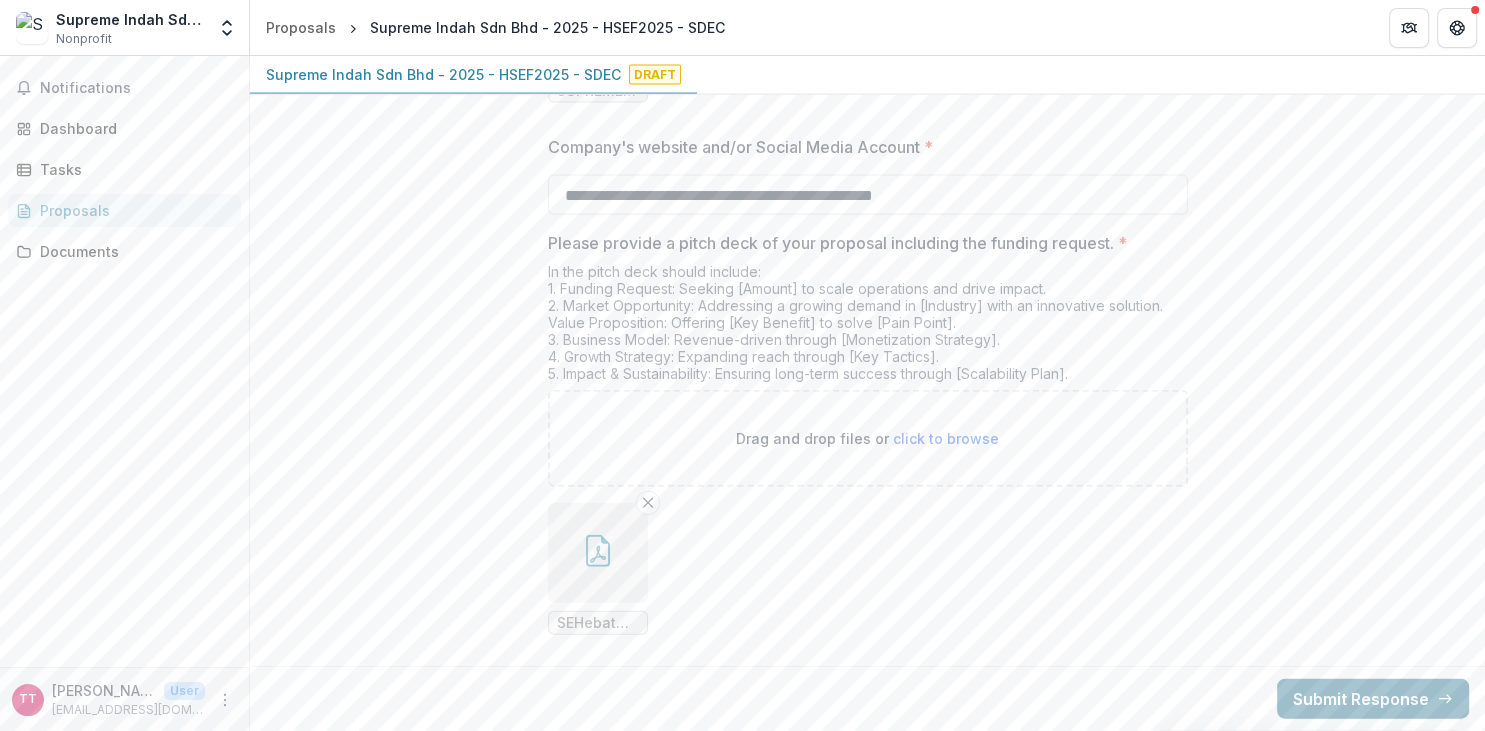 click on "Submit Response" at bounding box center [1373, 699] 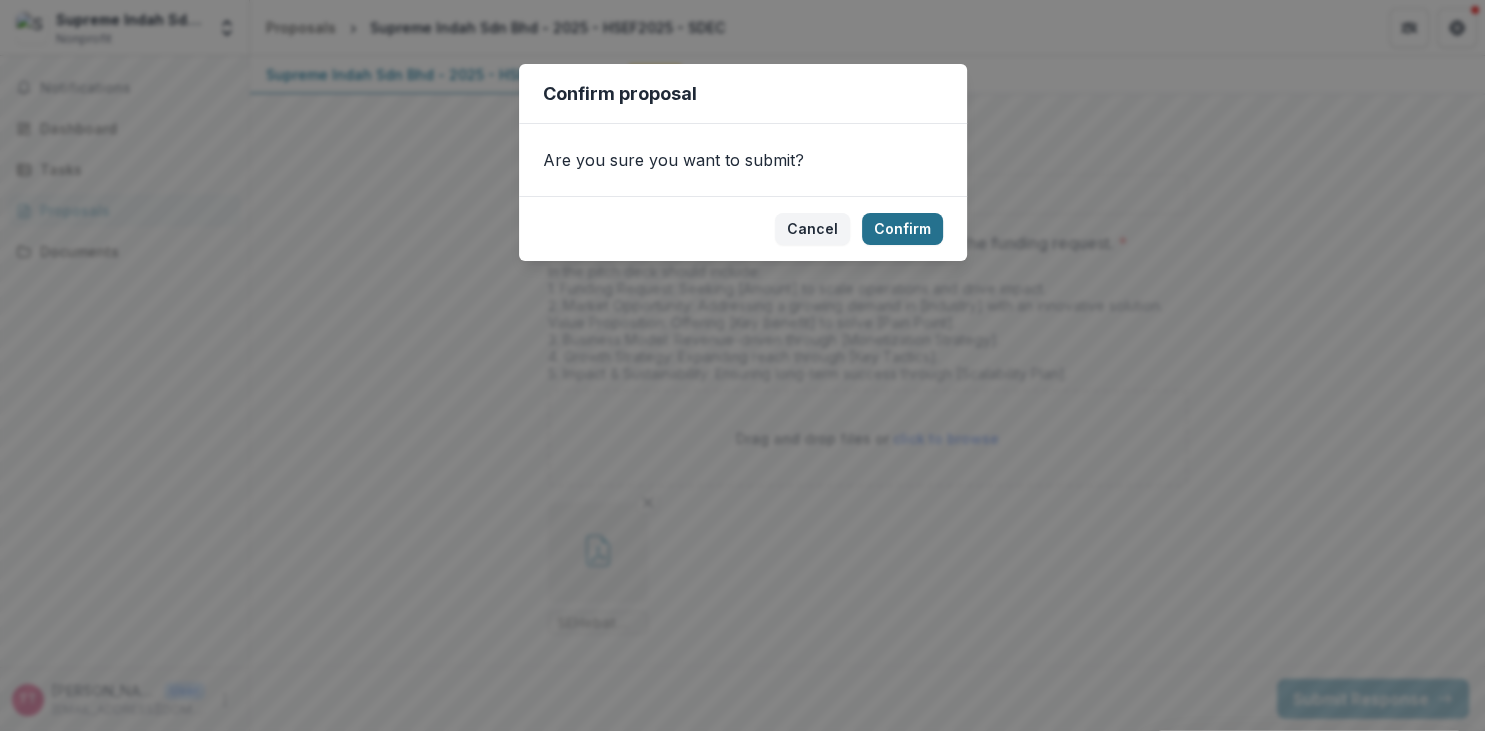 click on "Confirm" at bounding box center [902, 229] 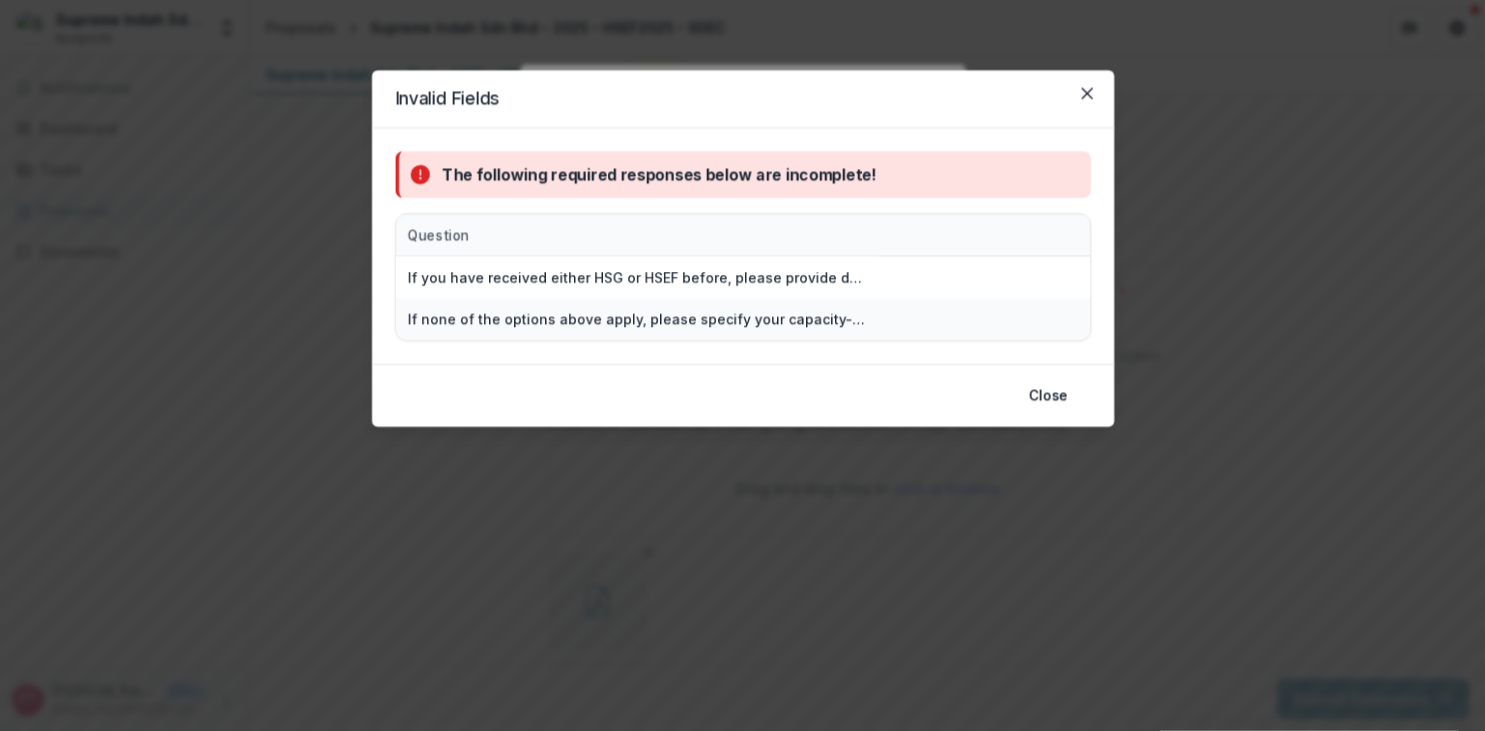 scroll, scrollTop: 4459, scrollLeft: 0, axis: vertical 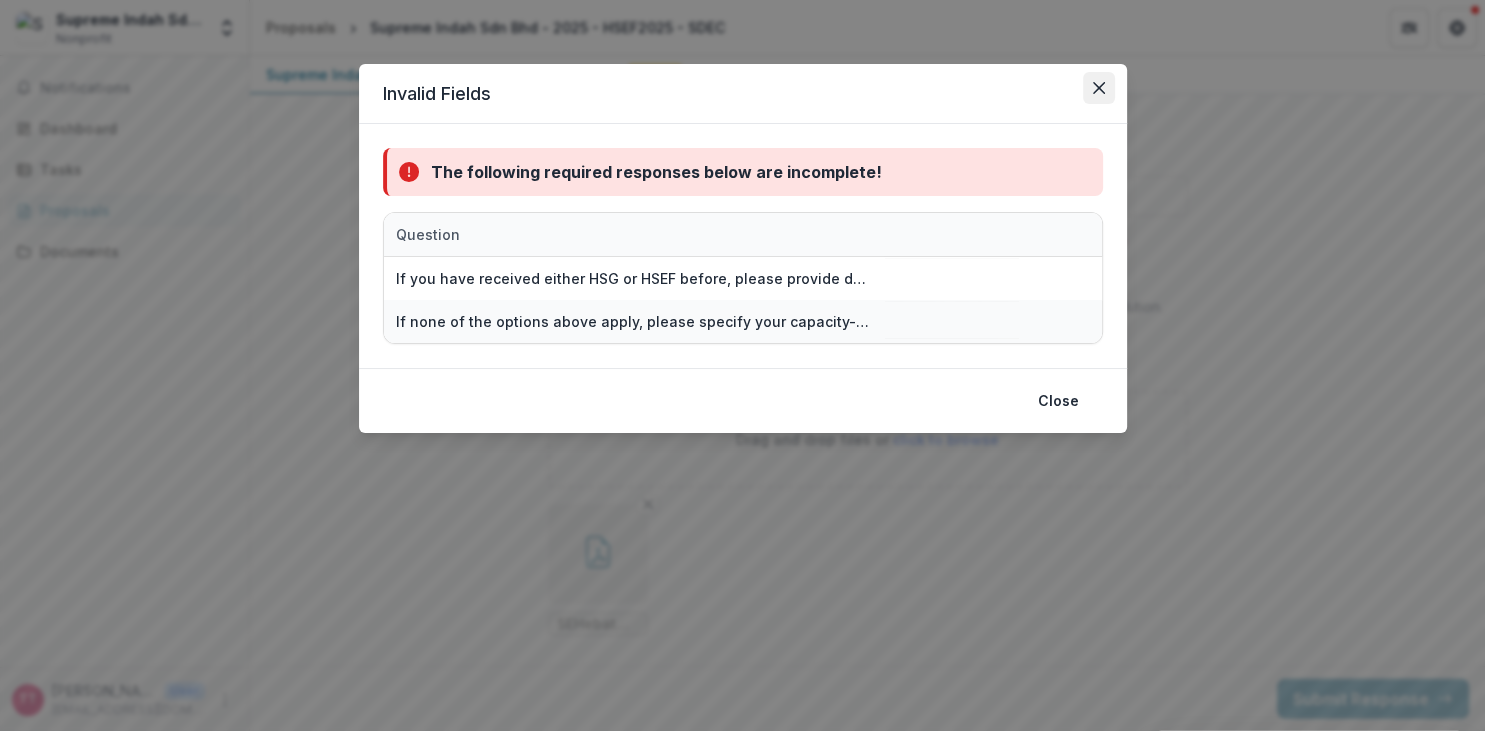 click at bounding box center [1099, 88] 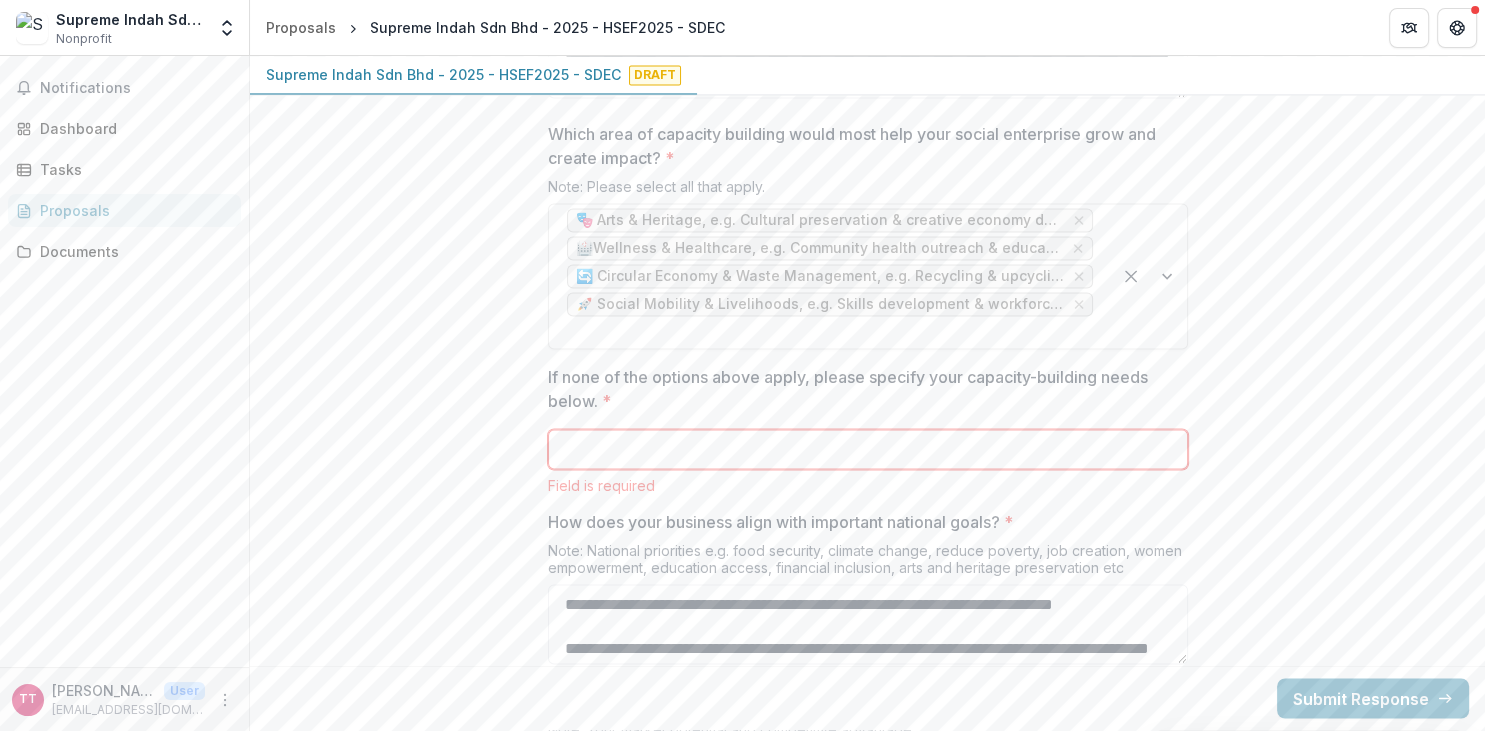 scroll, scrollTop: 3192, scrollLeft: 0, axis: vertical 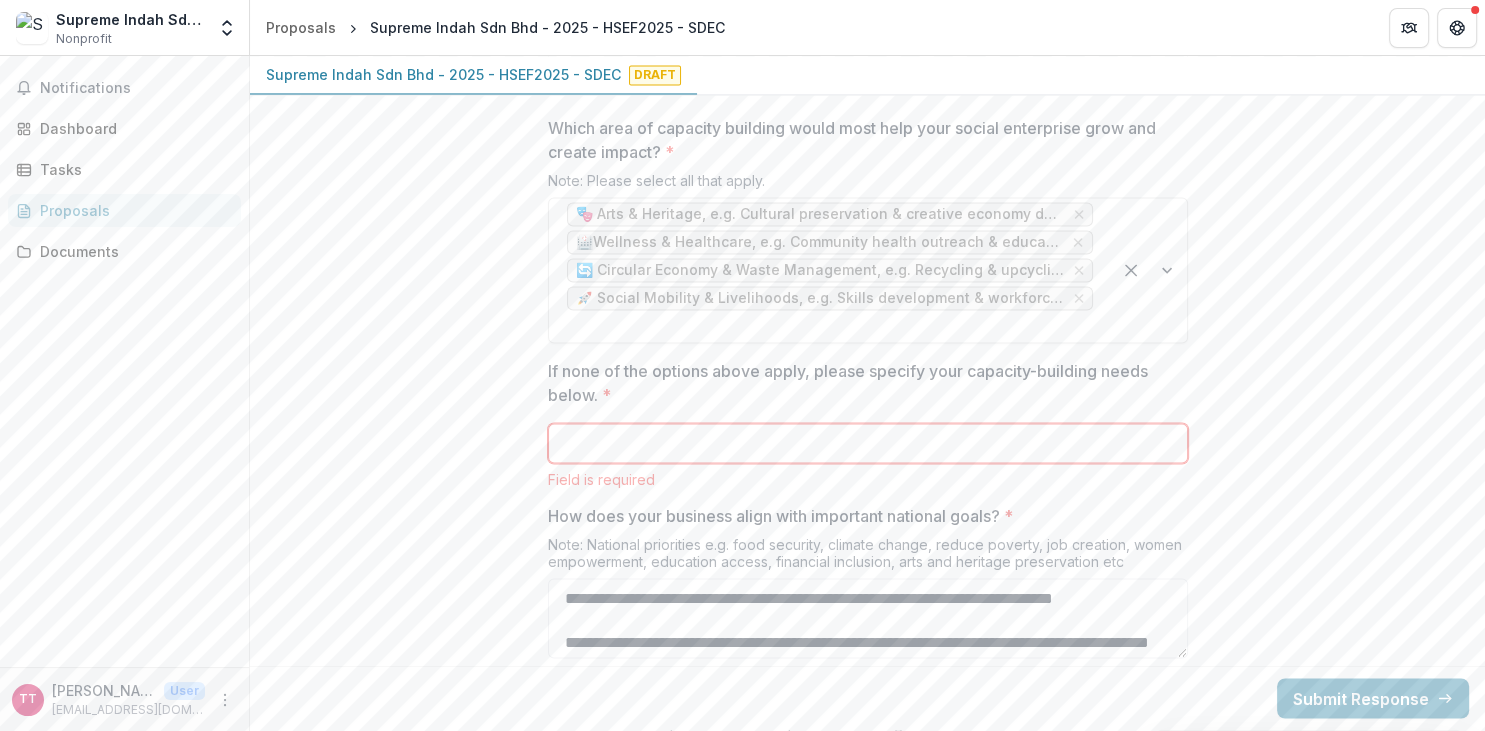 click at bounding box center [868, 419] 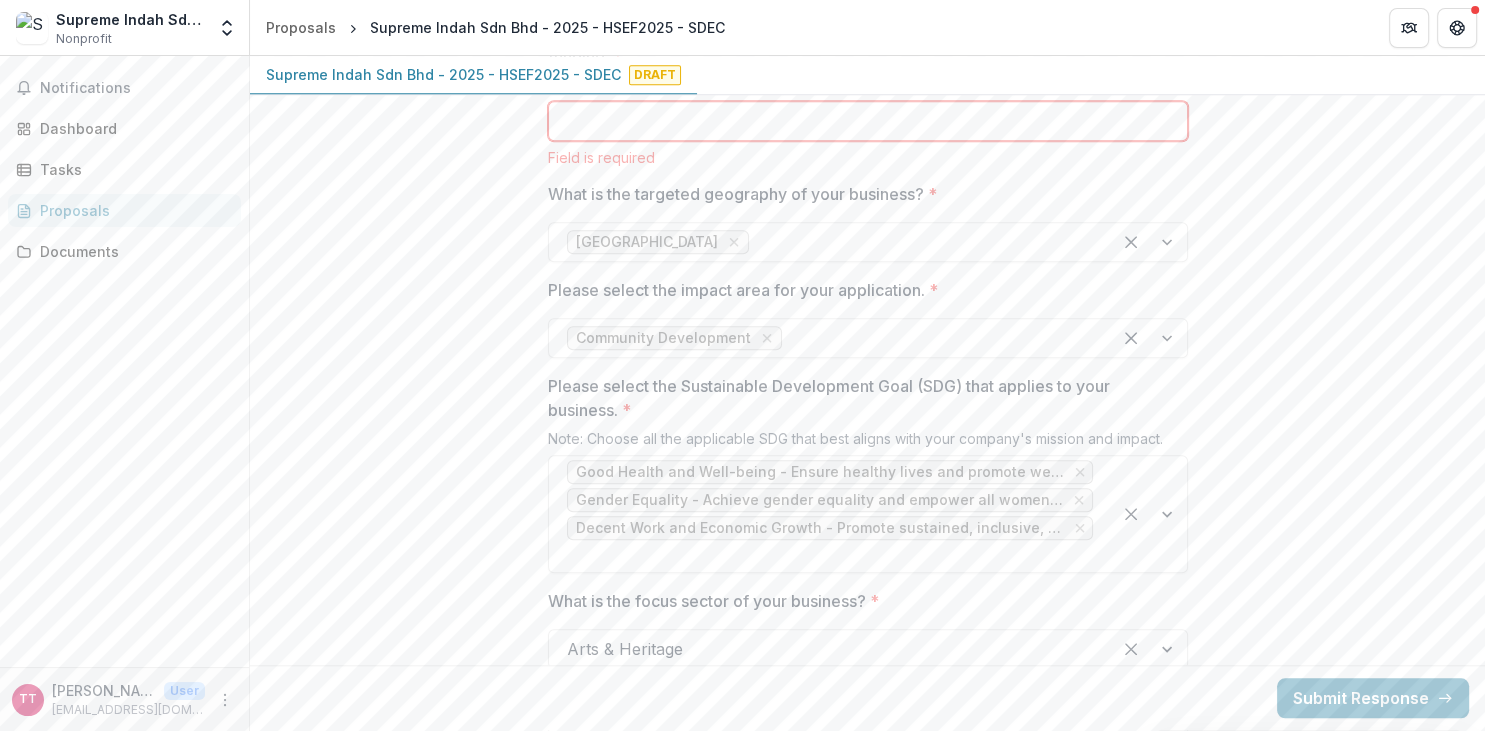 scroll, scrollTop: 3192, scrollLeft: 0, axis: vertical 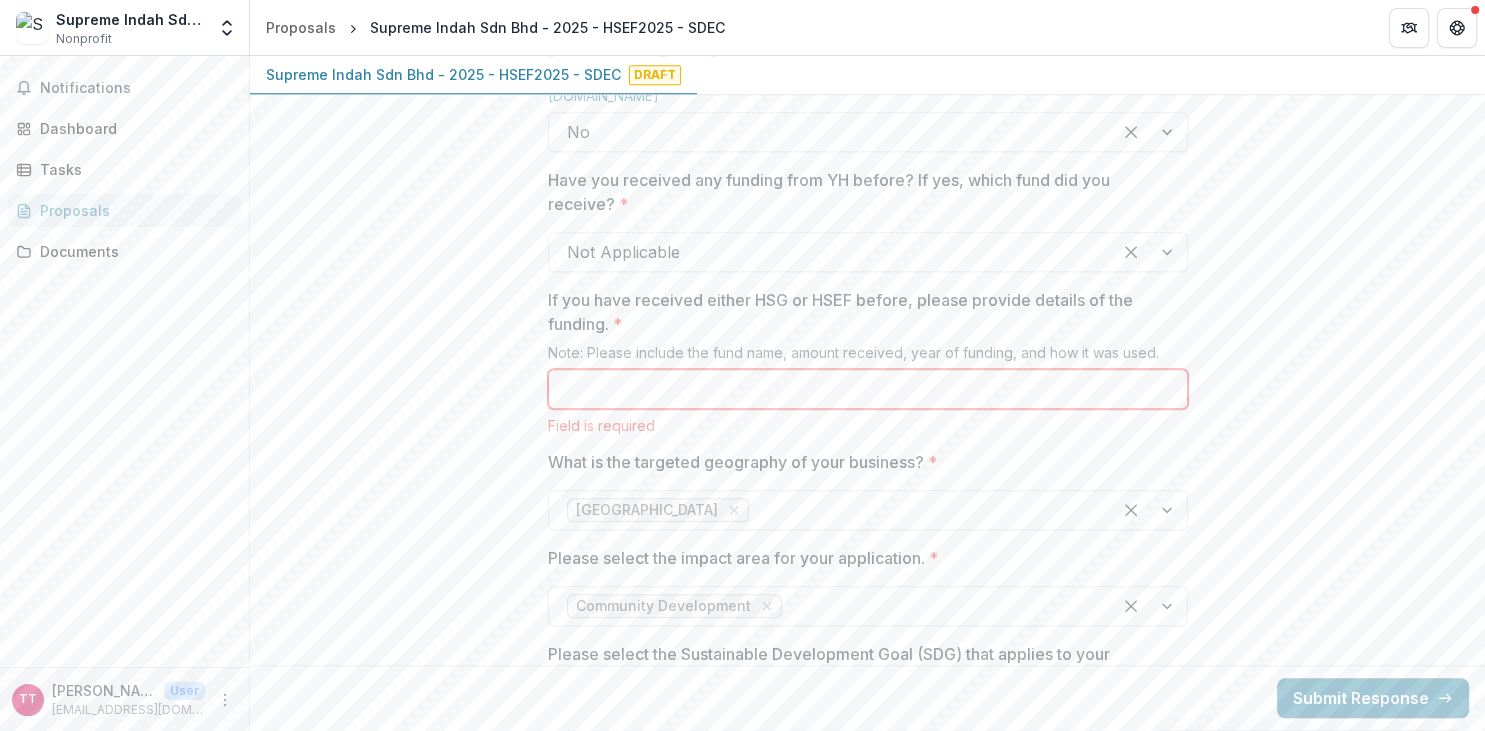 type on "**********" 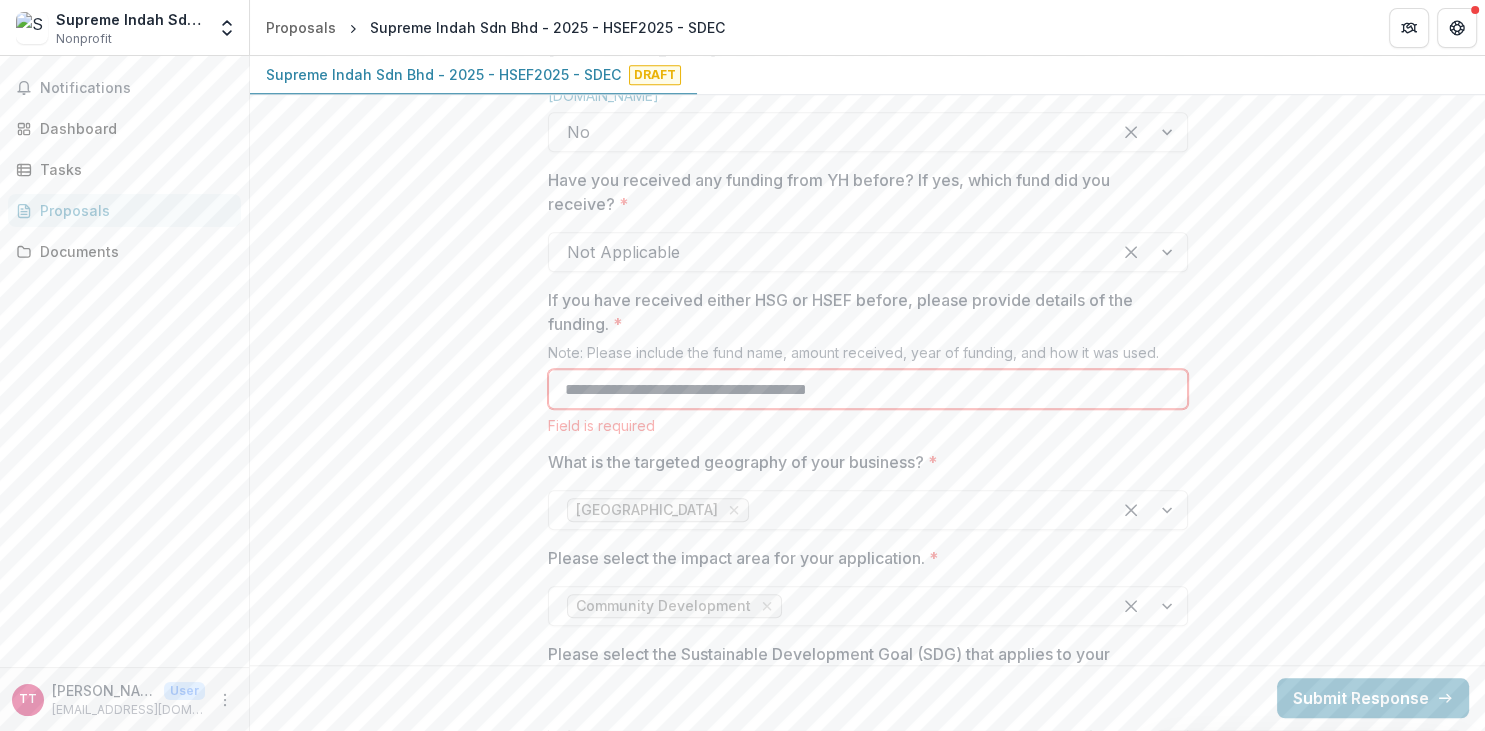 click on "**********" at bounding box center [868, 389] 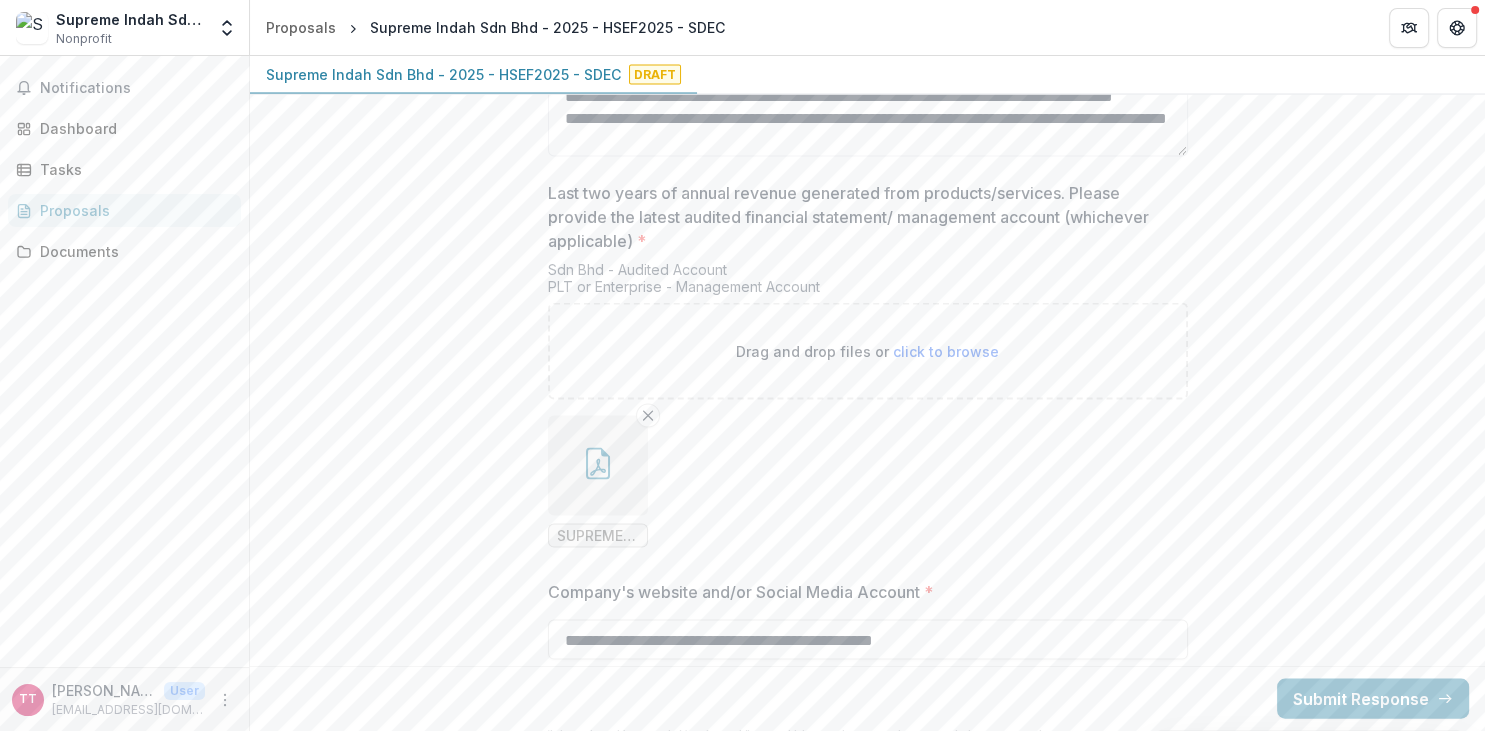 scroll, scrollTop: 4459, scrollLeft: 0, axis: vertical 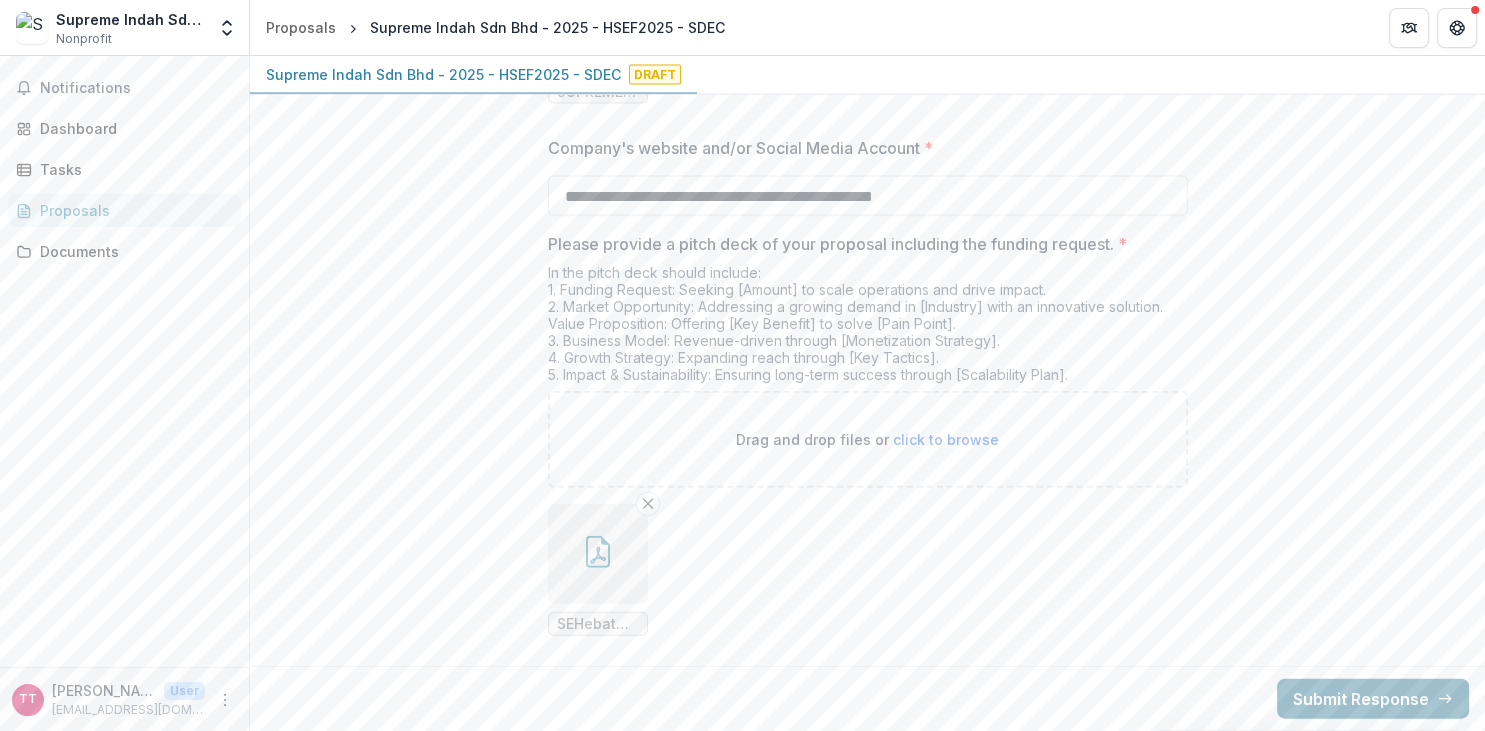type on "**********" 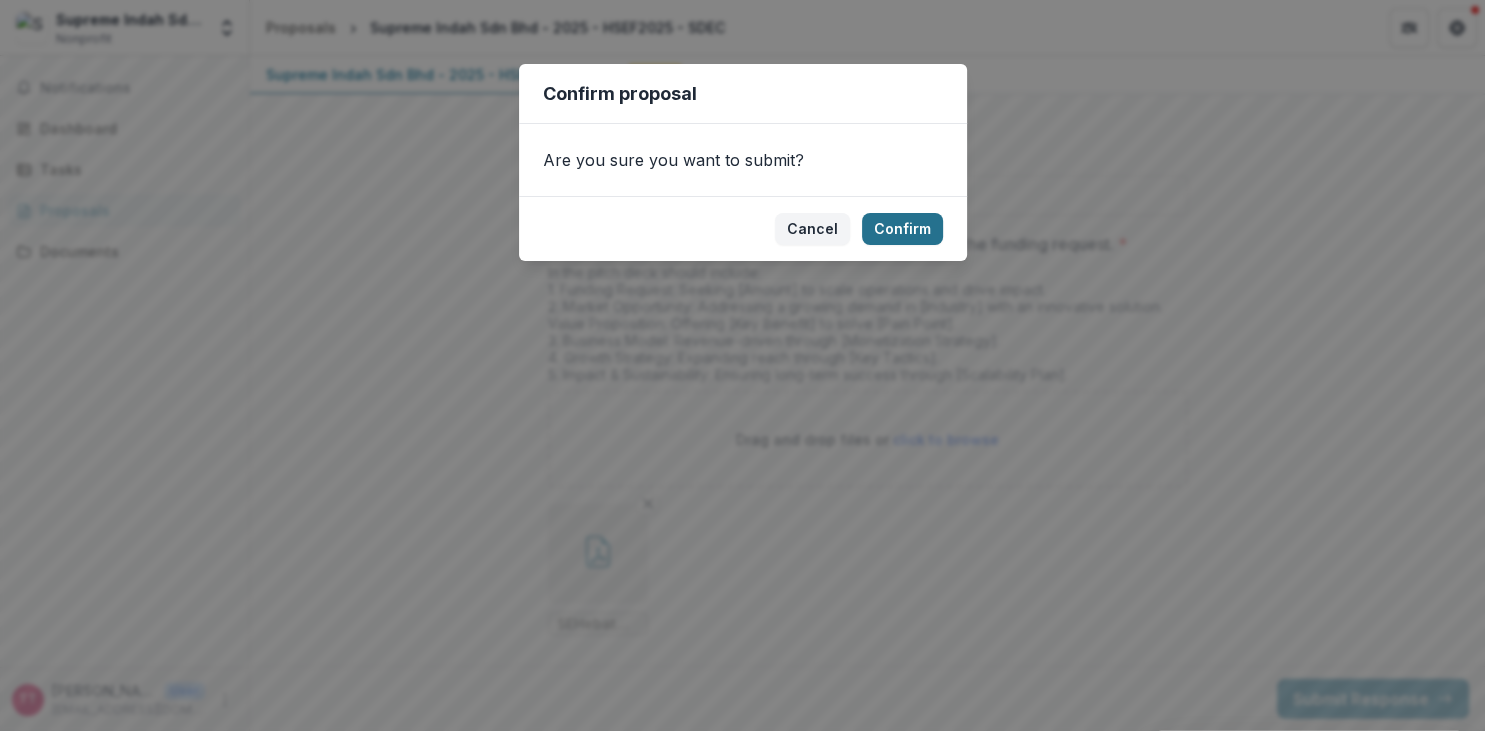 click on "Confirm" at bounding box center [902, 229] 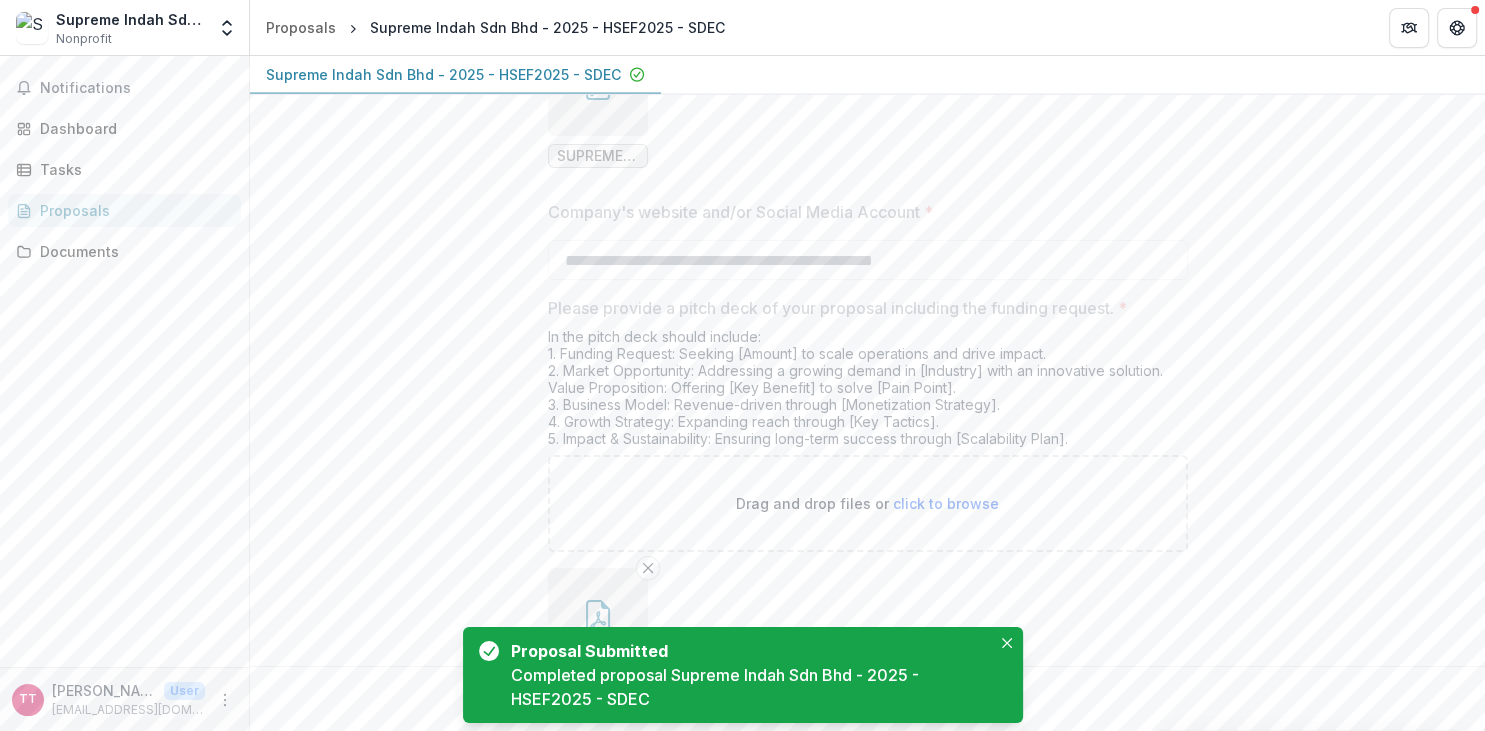 scroll, scrollTop: 4523, scrollLeft: 0, axis: vertical 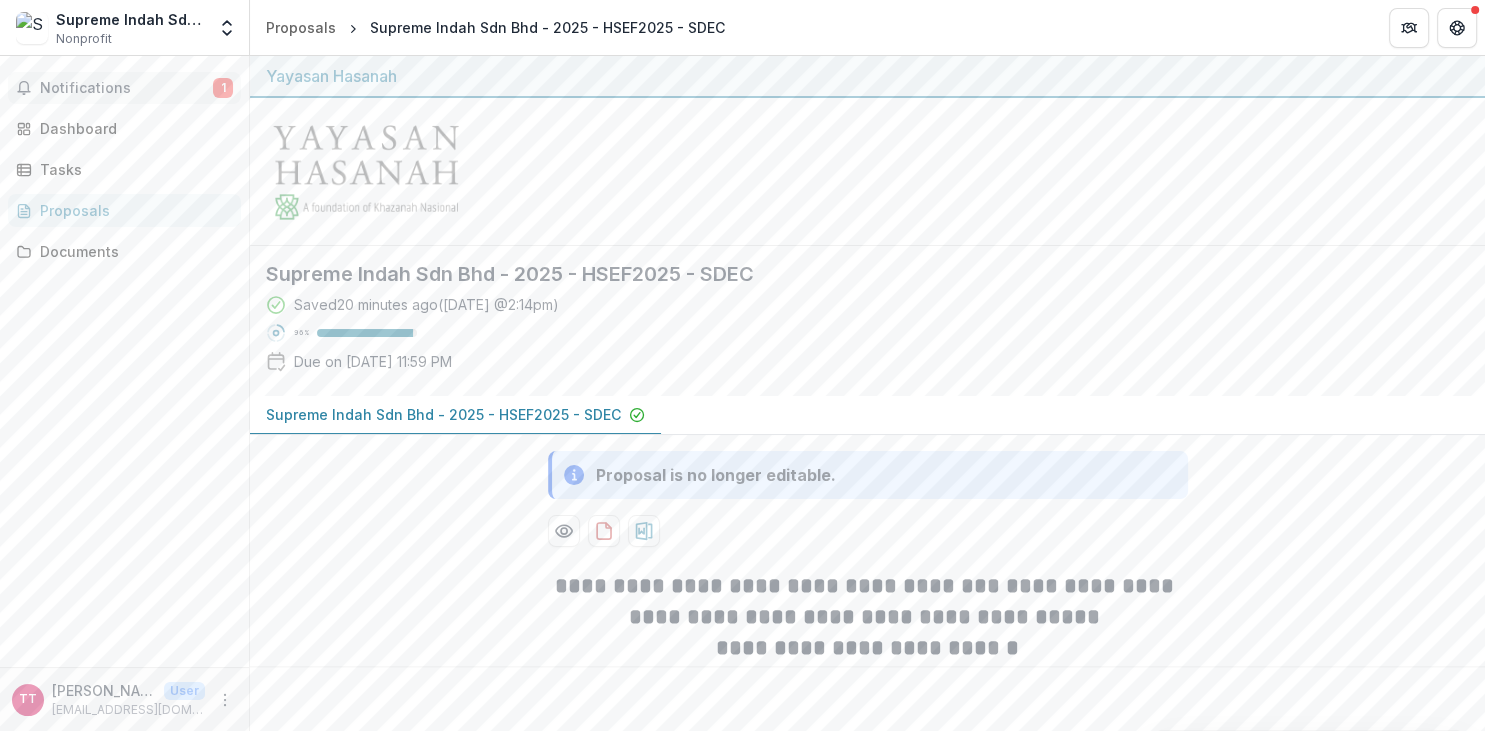 click on "Notifications" at bounding box center (126, 88) 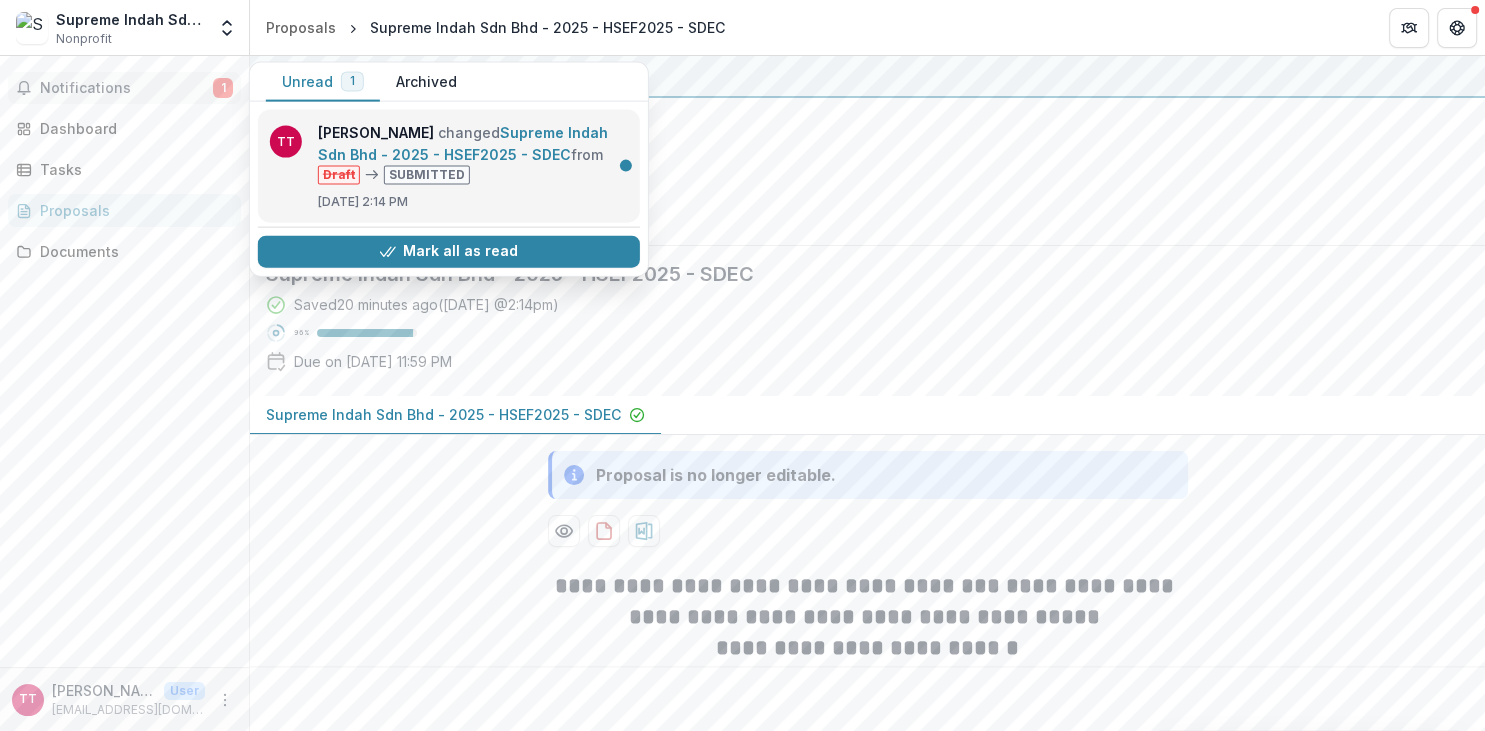click on "Supreme Indah Sdn Bhd - 2025 - HSEF2025 - SDEC" at bounding box center (463, 143) 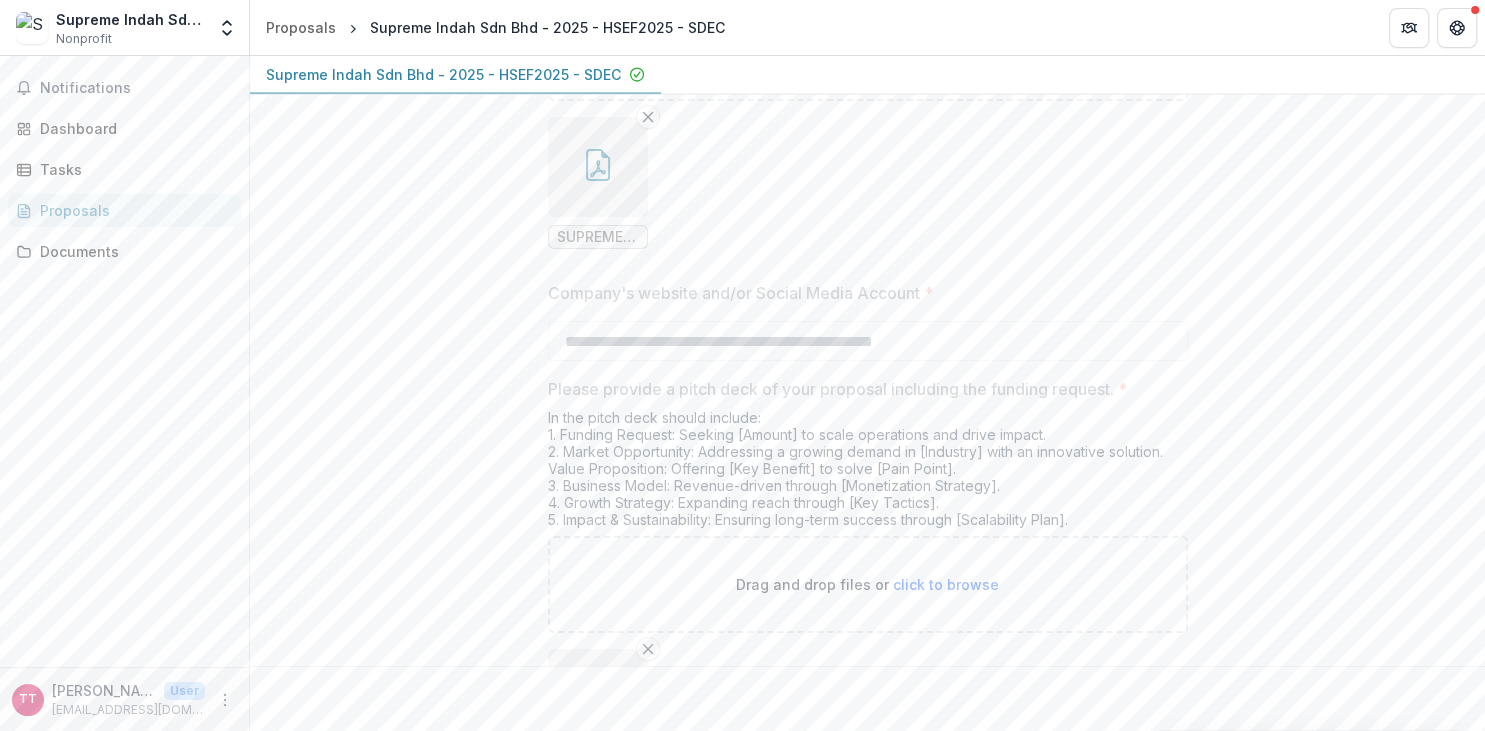 scroll, scrollTop: 4523, scrollLeft: 0, axis: vertical 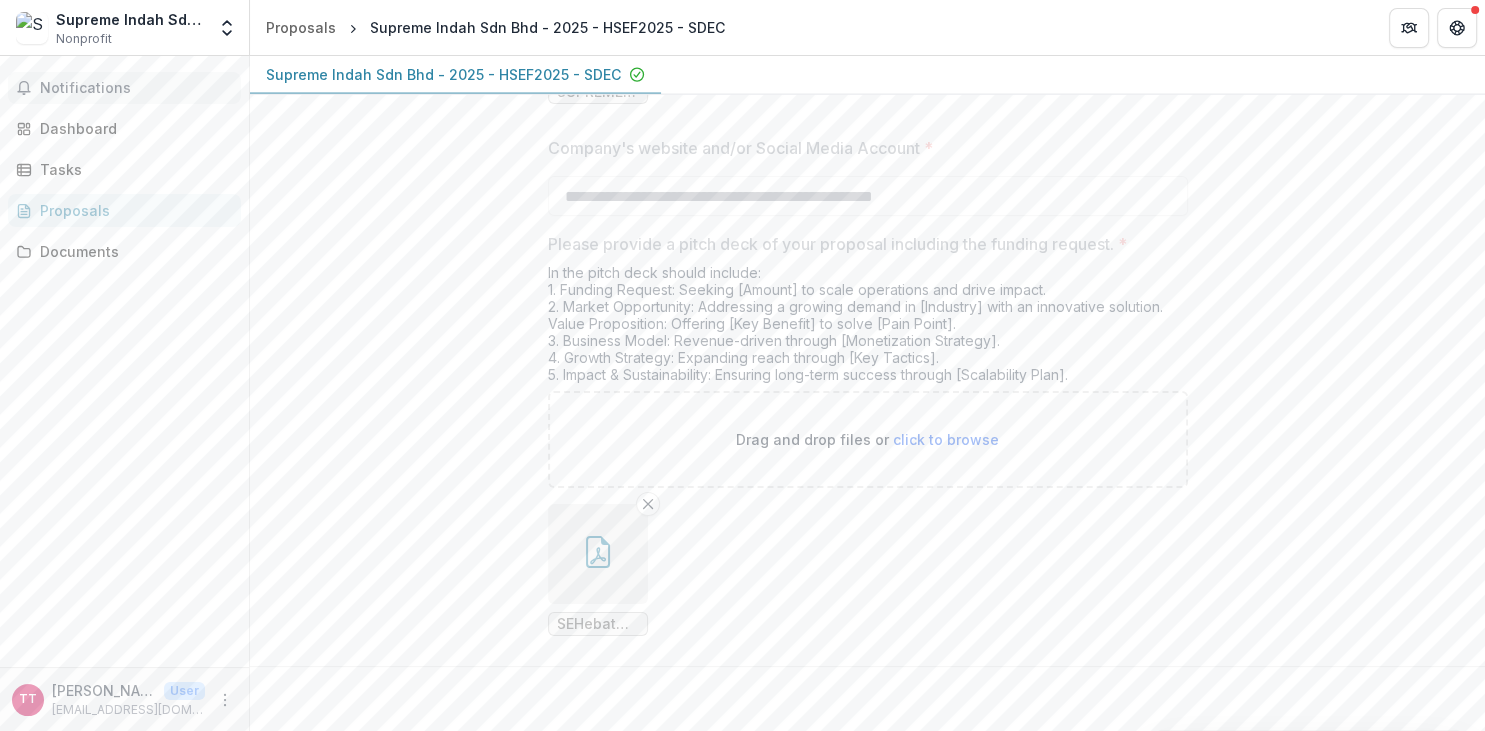 click on "Notifications" at bounding box center (136, 88) 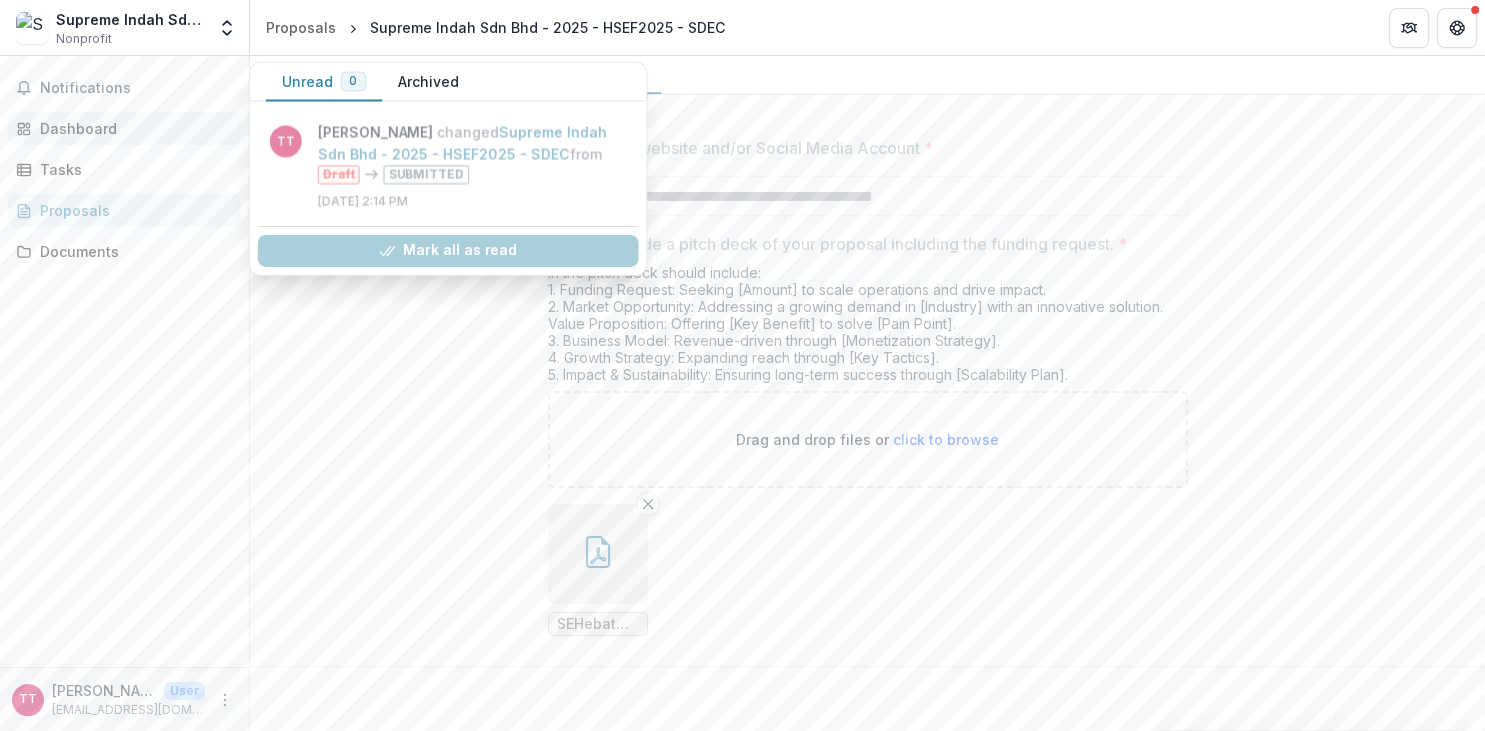 click on "Dashboard" at bounding box center [132, 128] 